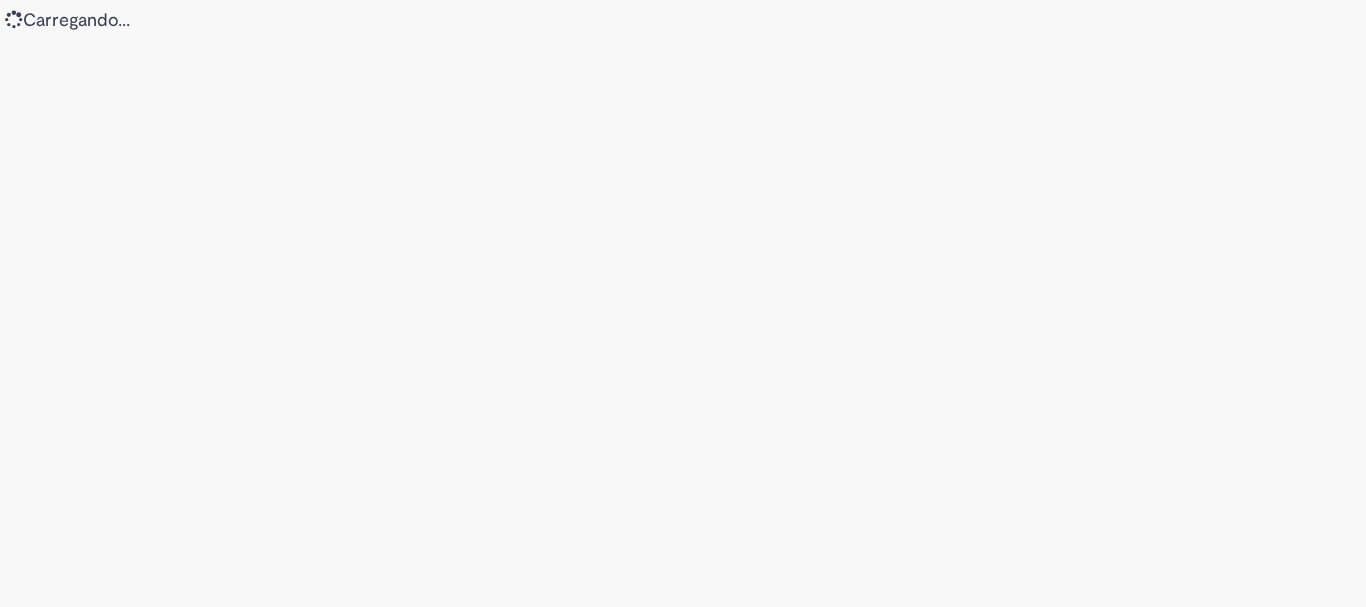 scroll, scrollTop: 0, scrollLeft: 0, axis: both 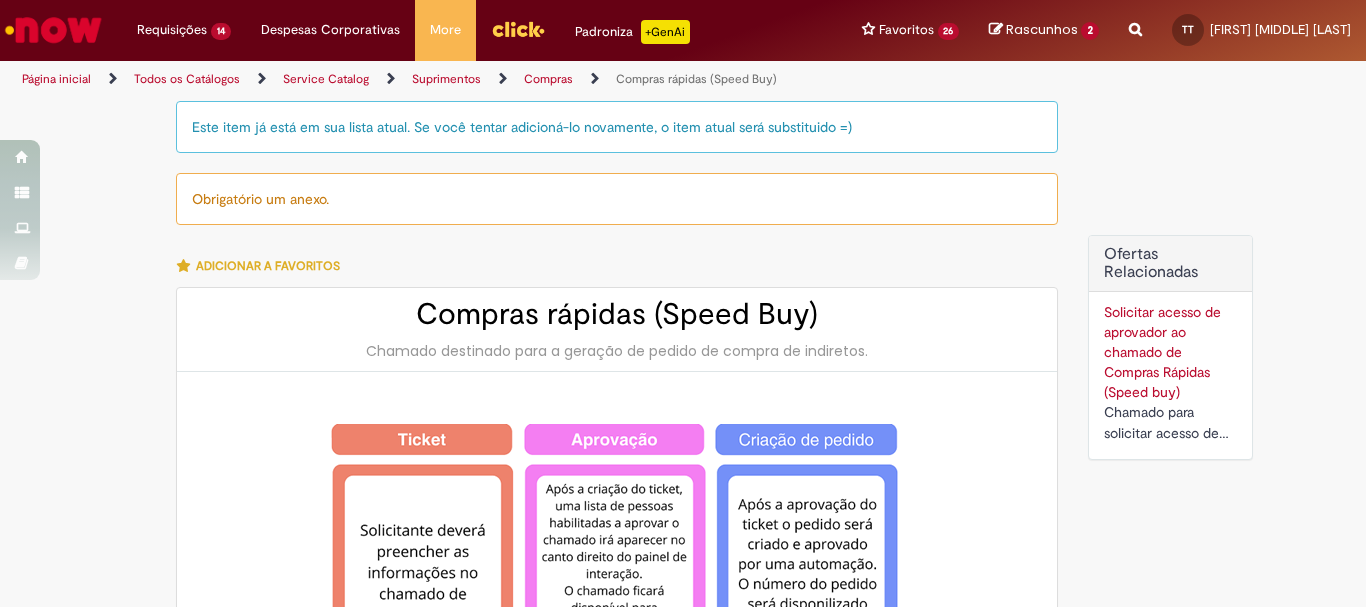 type on "********" 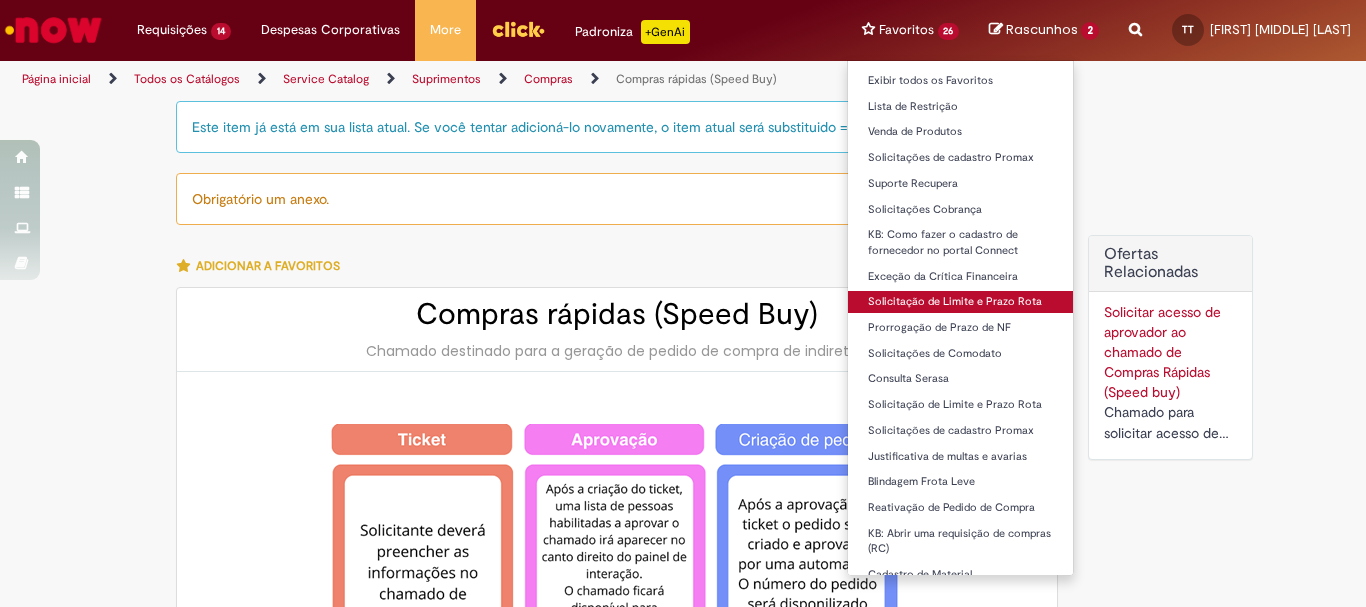 click on "Solicitação de Limite e Prazo Rota" at bounding box center (961, 302) 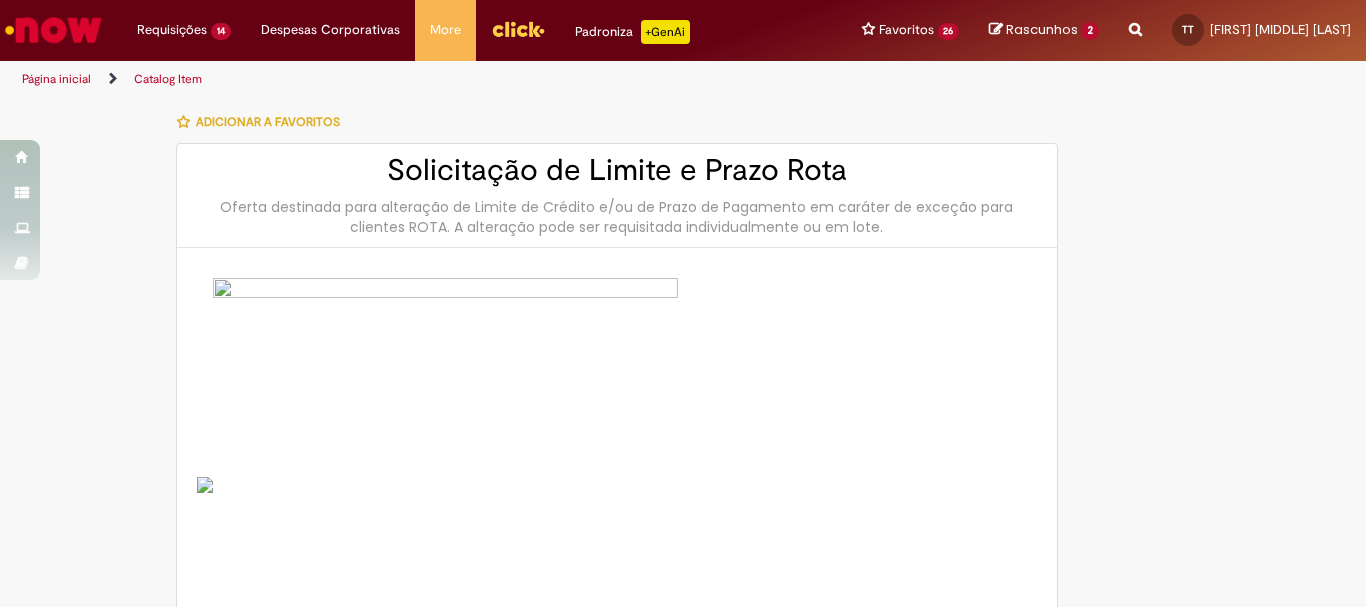 type on "********" 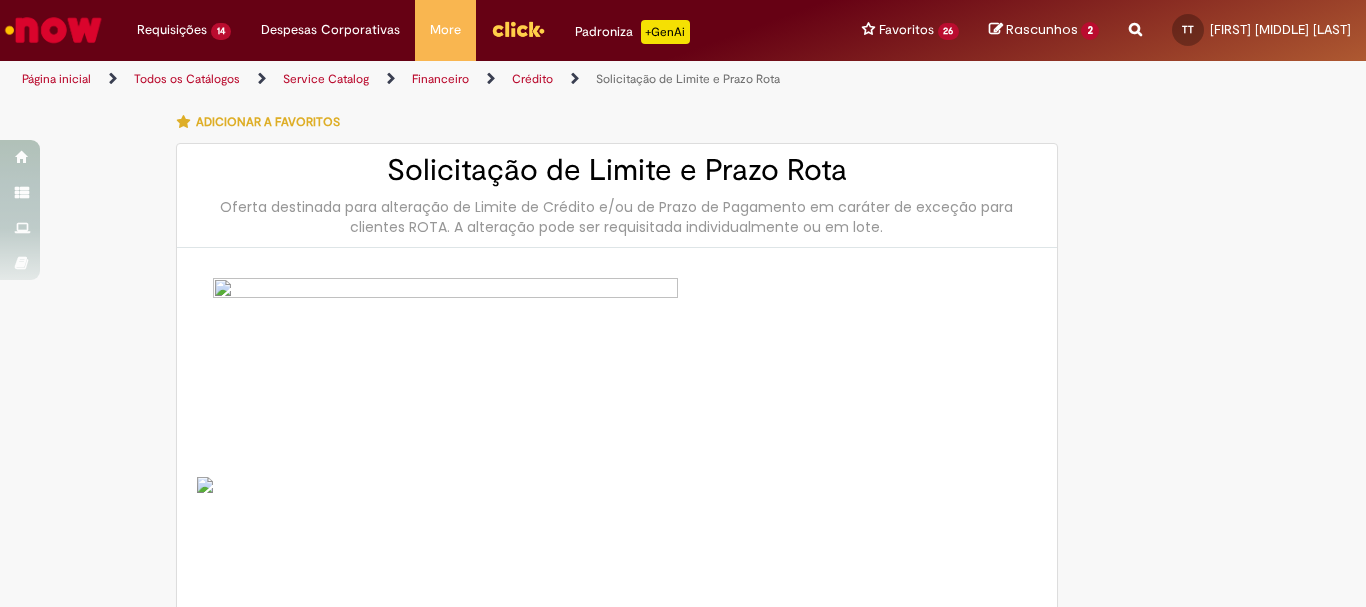 type on "**********" 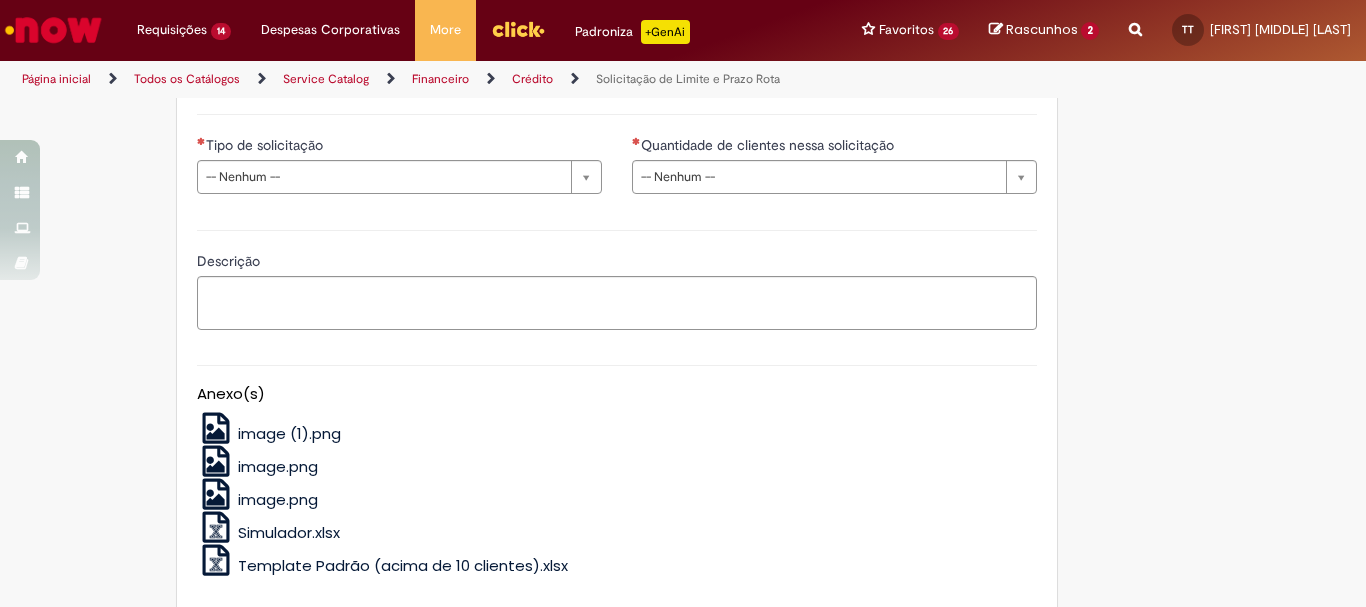 scroll, scrollTop: 1242, scrollLeft: 0, axis: vertical 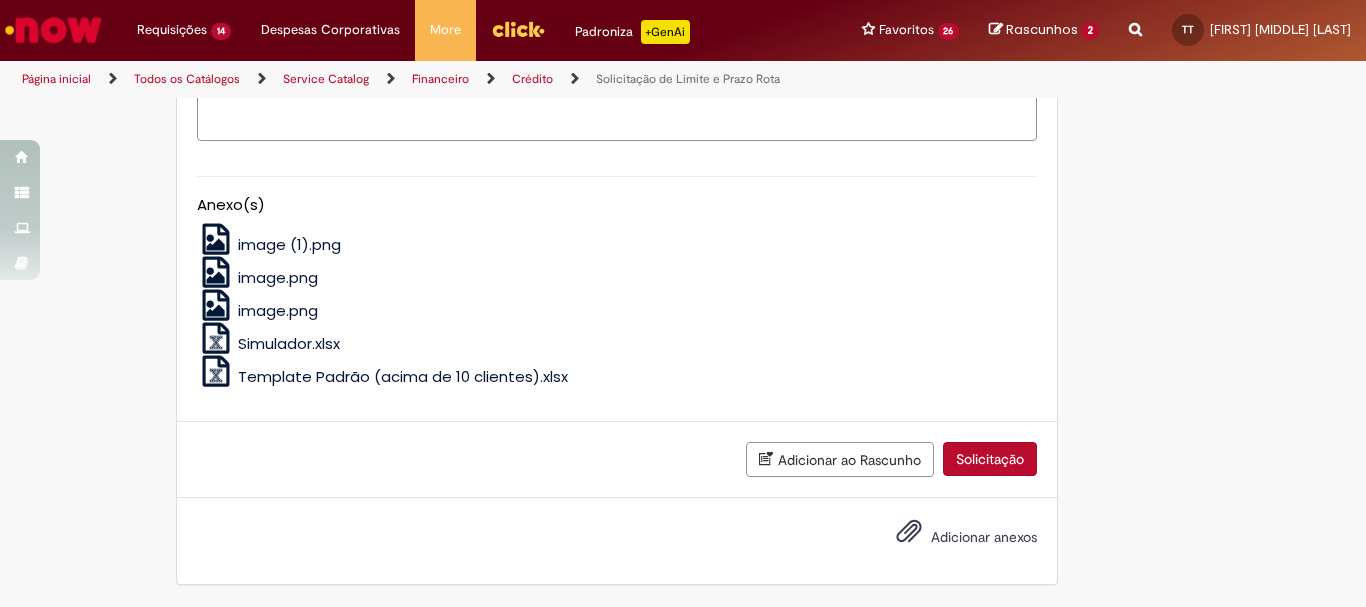 click on "Template Padrão (acima de 10 clientes).xlsx" at bounding box center (403, 376) 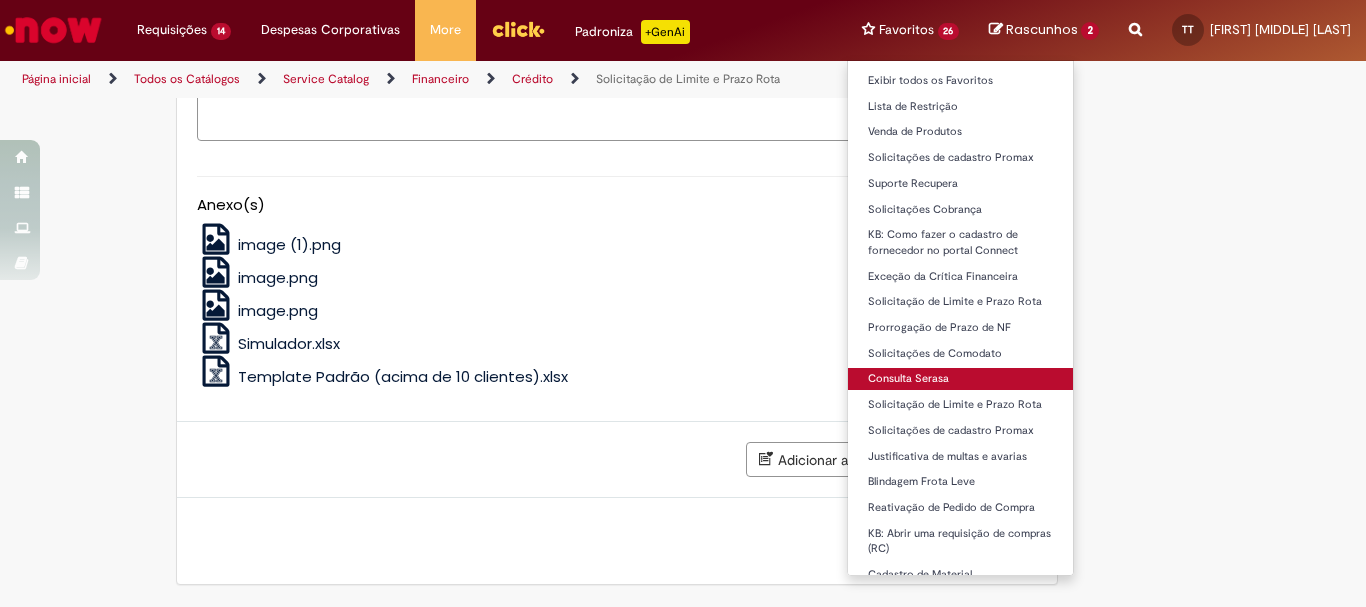 click on "Consulta Serasa" at bounding box center (961, 379) 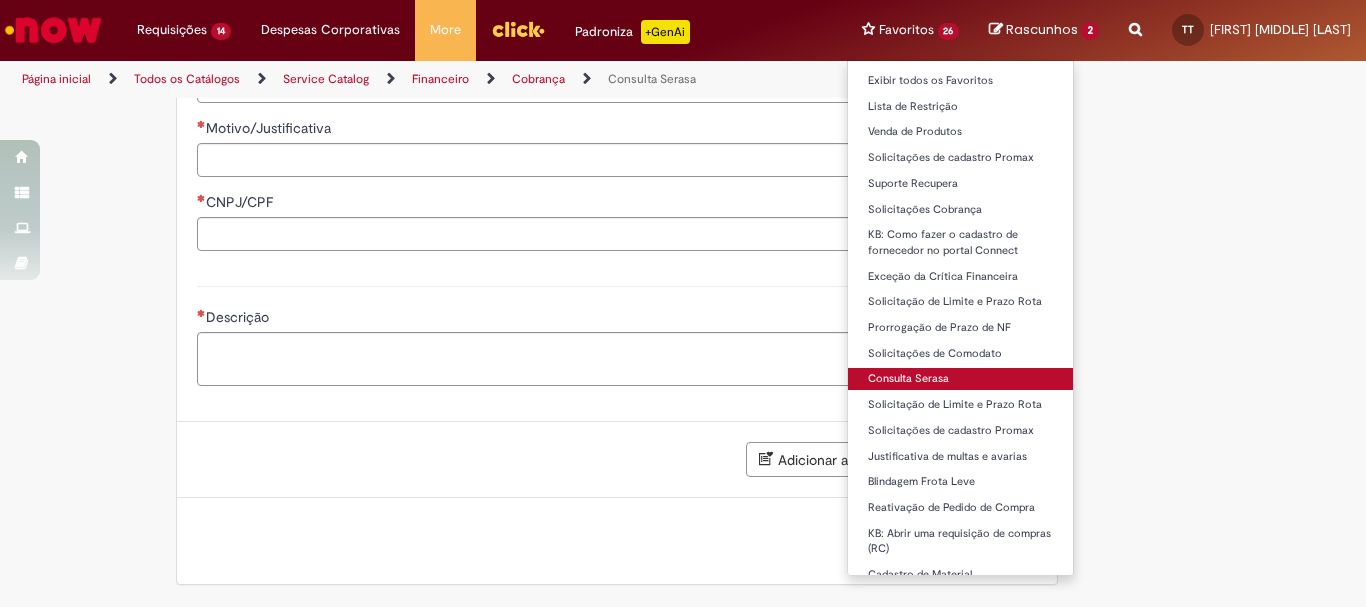 type on "********" 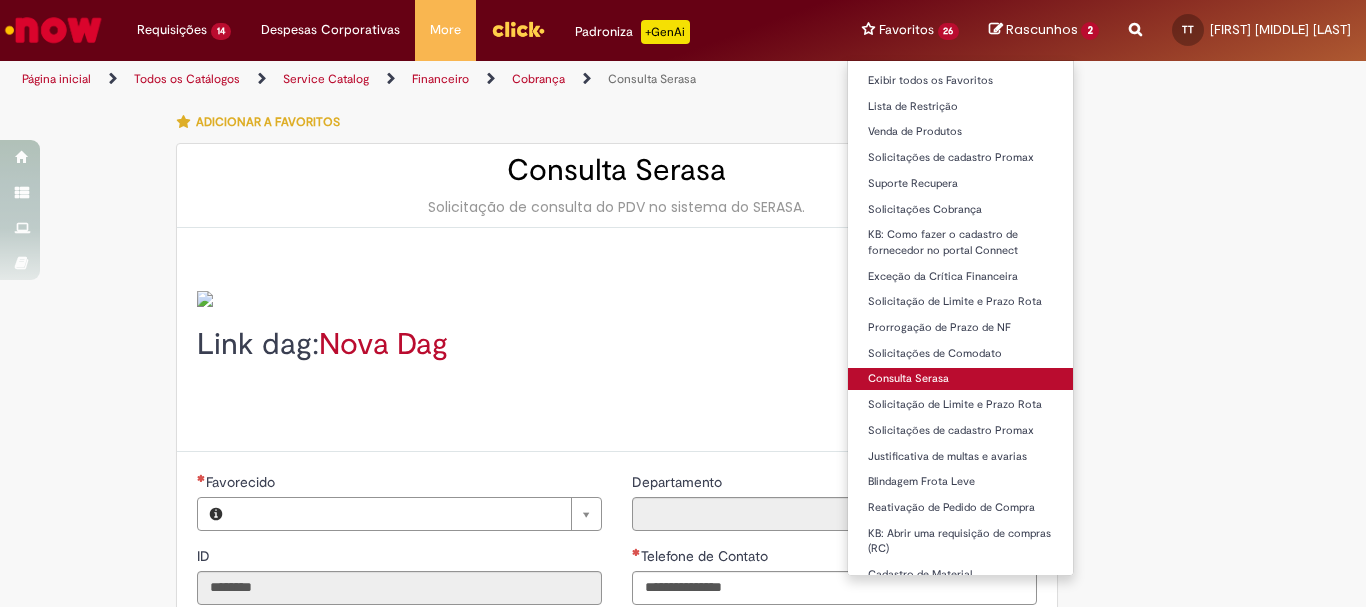 type on "**********" 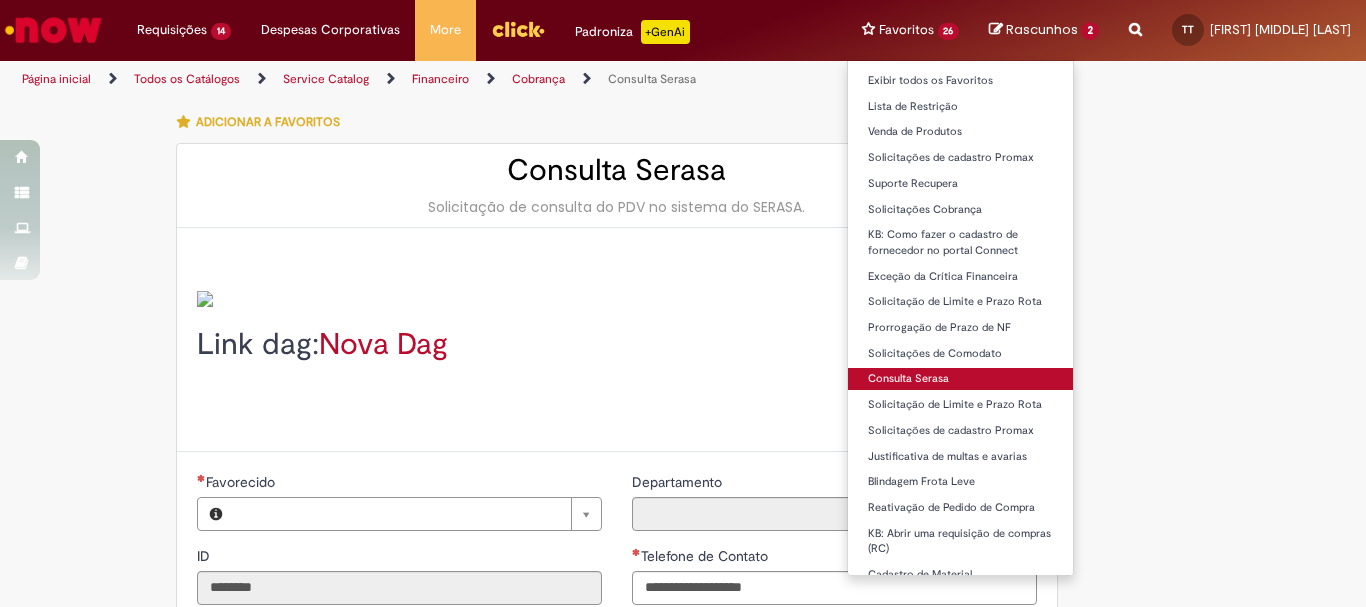 type on "**********" 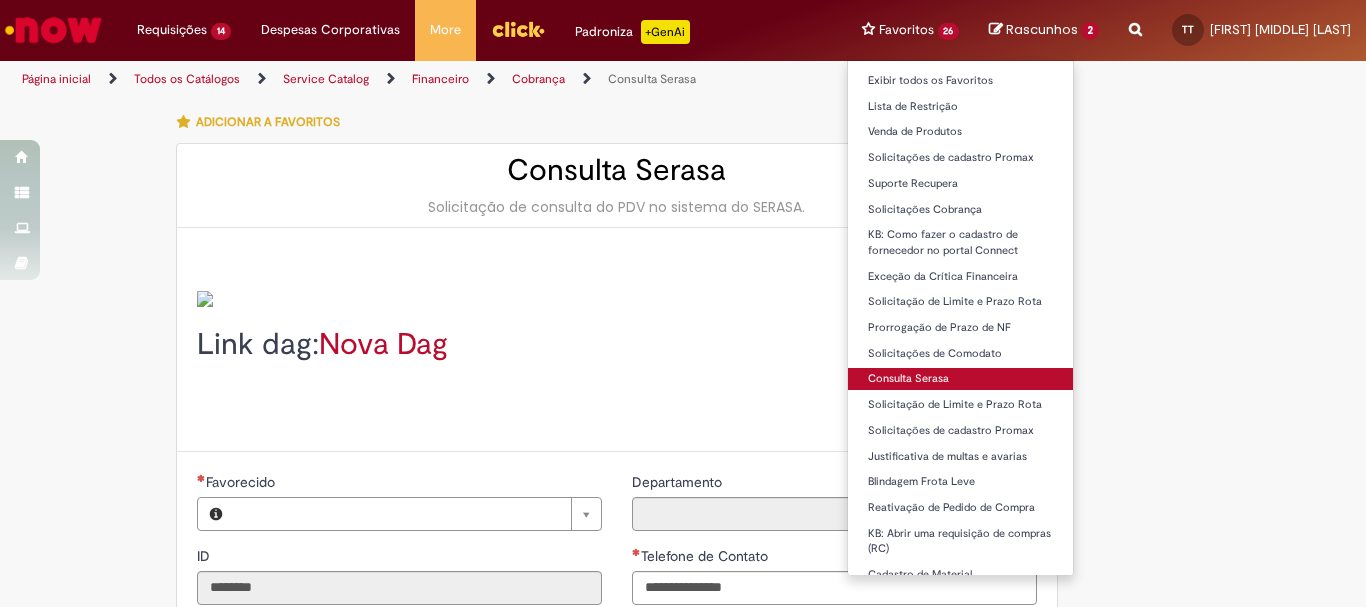 type on "**********" 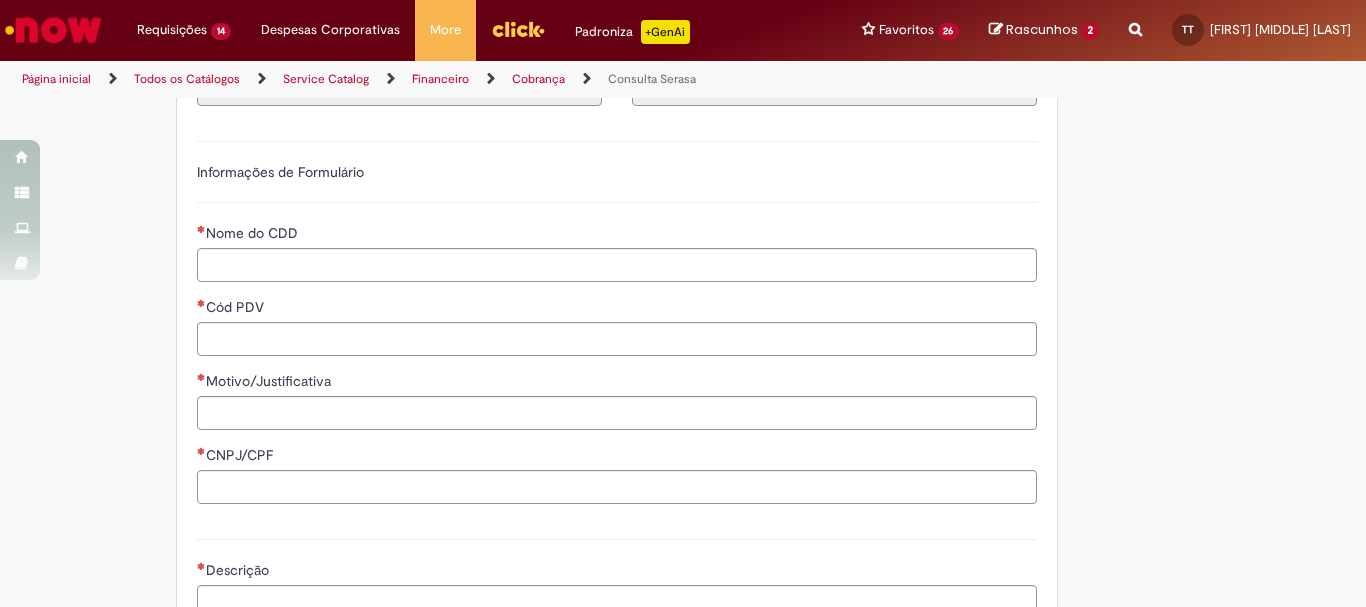scroll, scrollTop: 659, scrollLeft: 0, axis: vertical 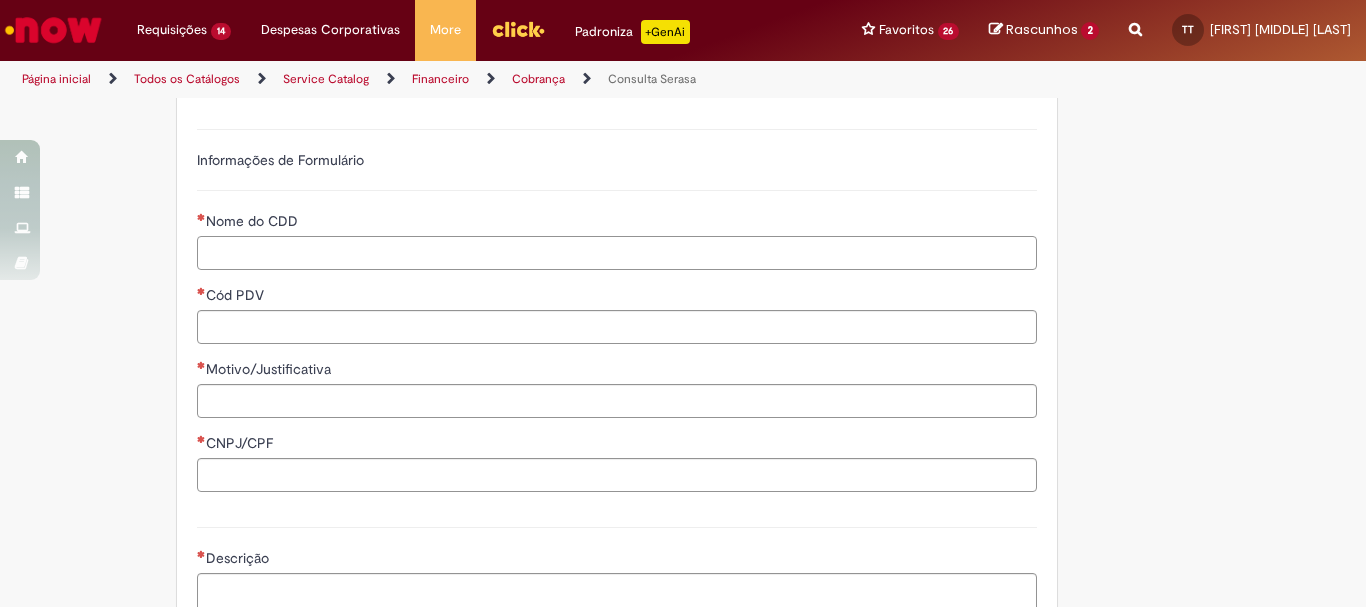 click on "Nome do CDD" at bounding box center (617, 253) 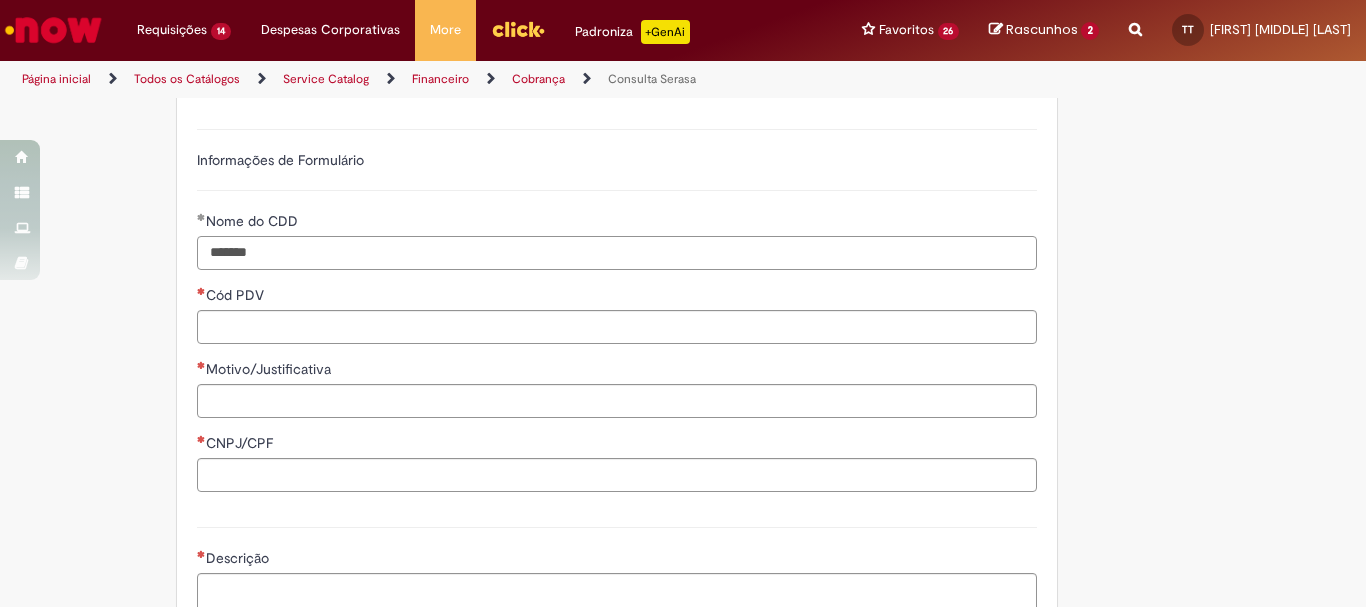type on "*******" 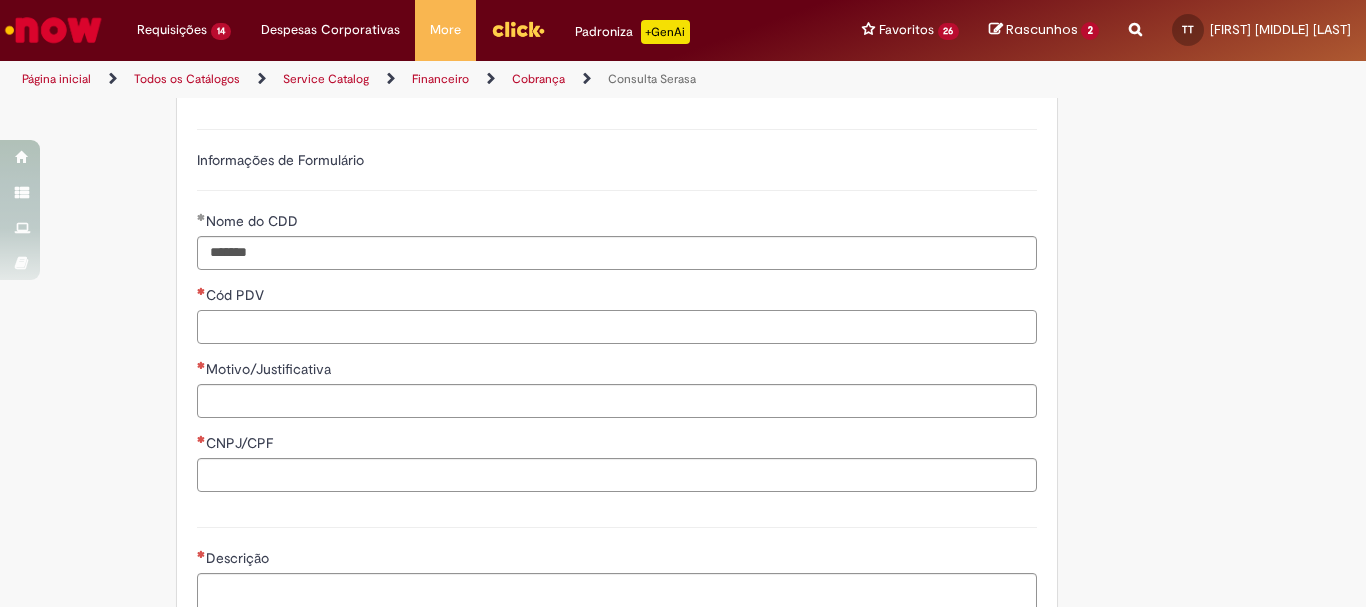 click on "Cód PDV" at bounding box center (617, 327) 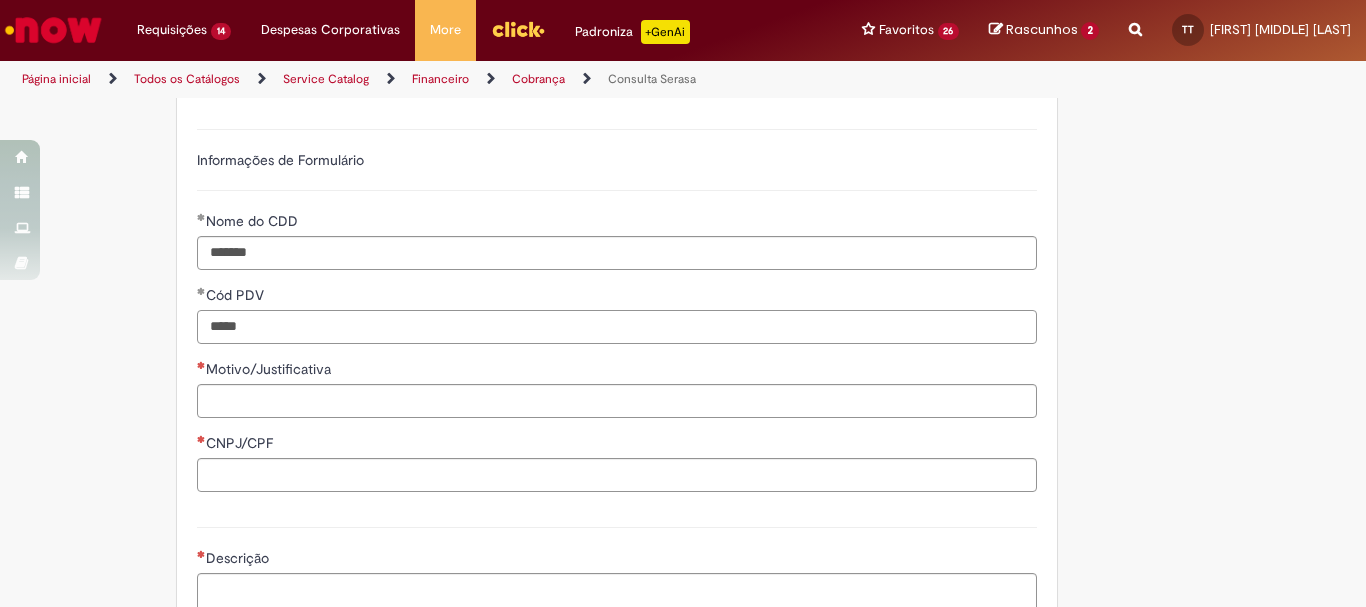 type on "*****" 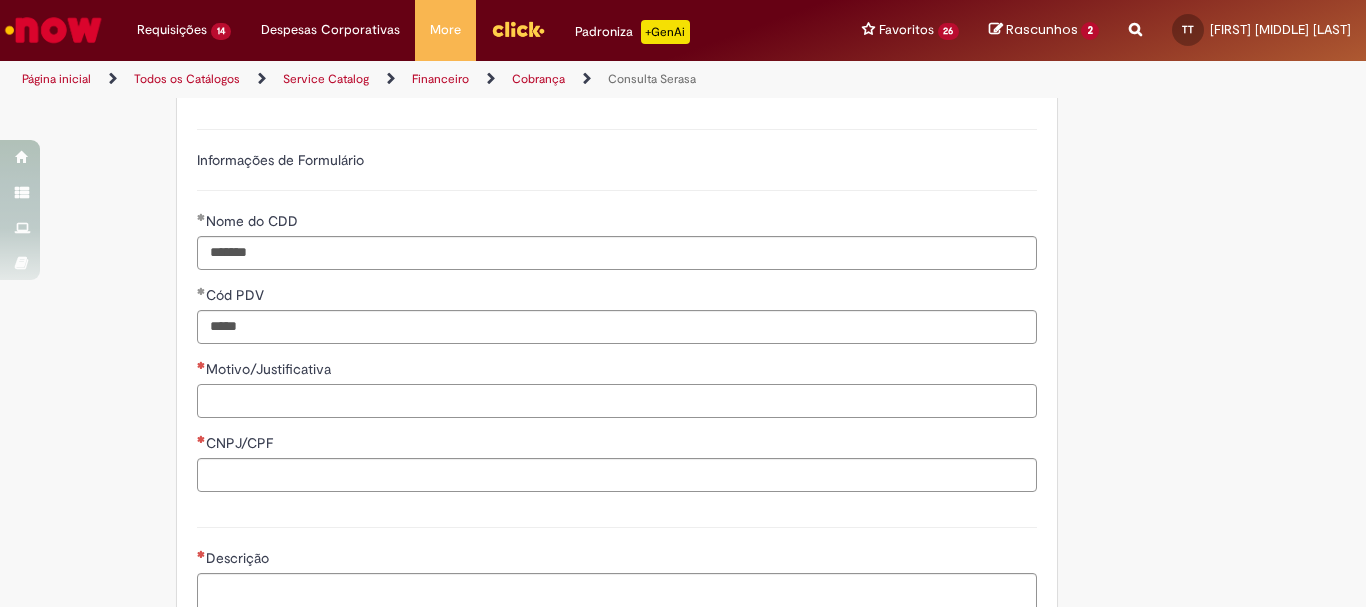 click on "Motivo/Justificativa" at bounding box center [617, 401] 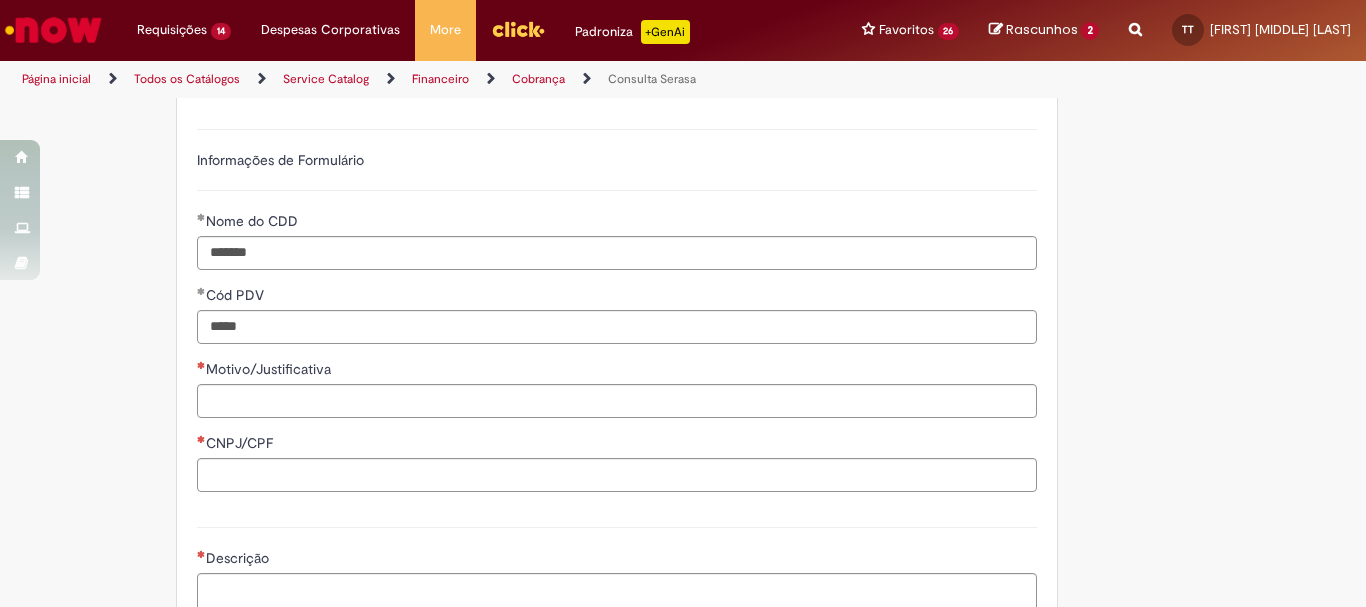 click on "**********" at bounding box center [683, 144] 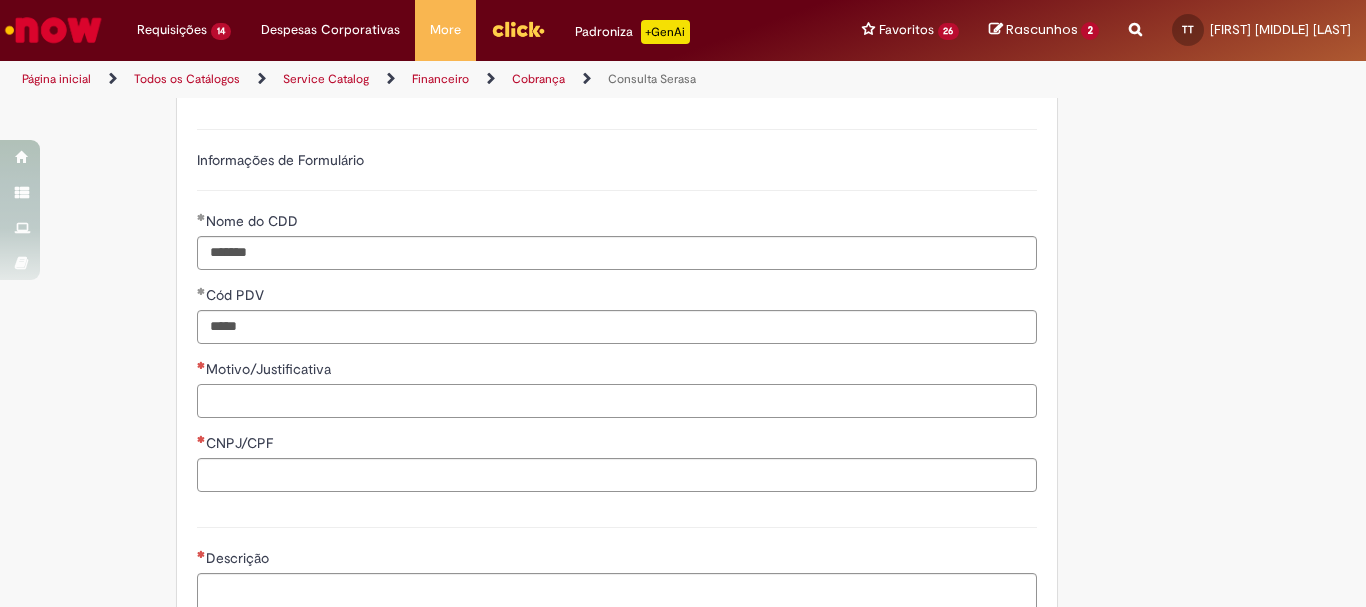 click on "Motivo/Justificativa" at bounding box center [617, 401] 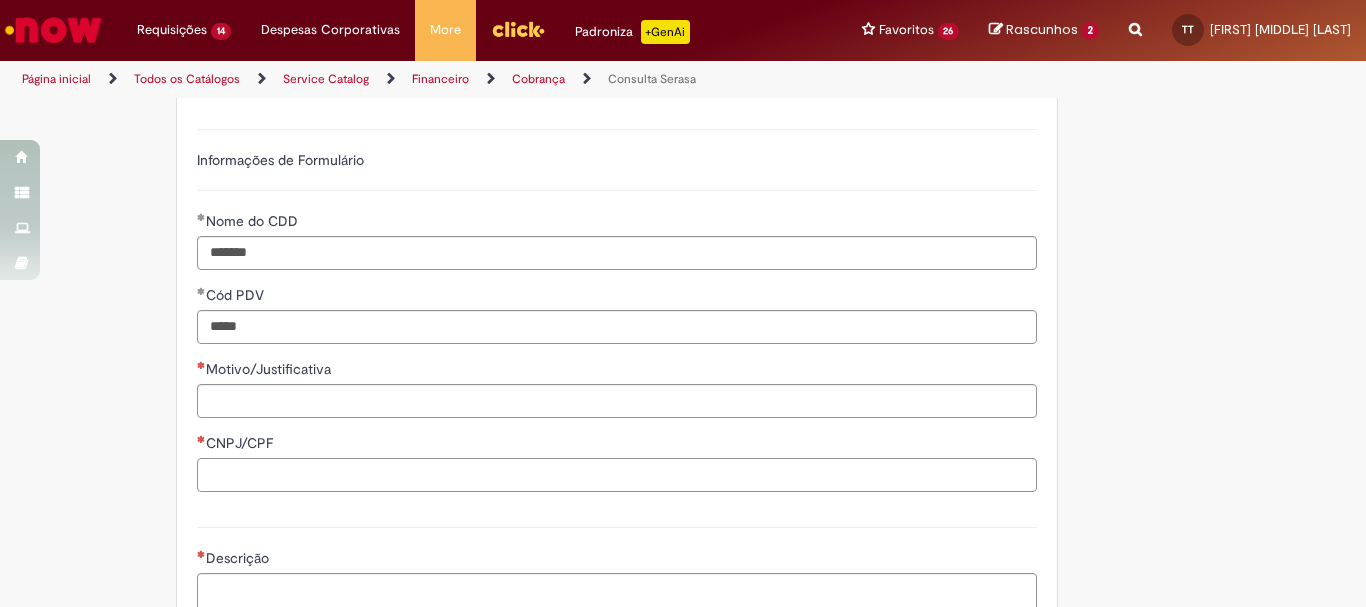 click on "CNPJ/CPF" at bounding box center (617, 475) 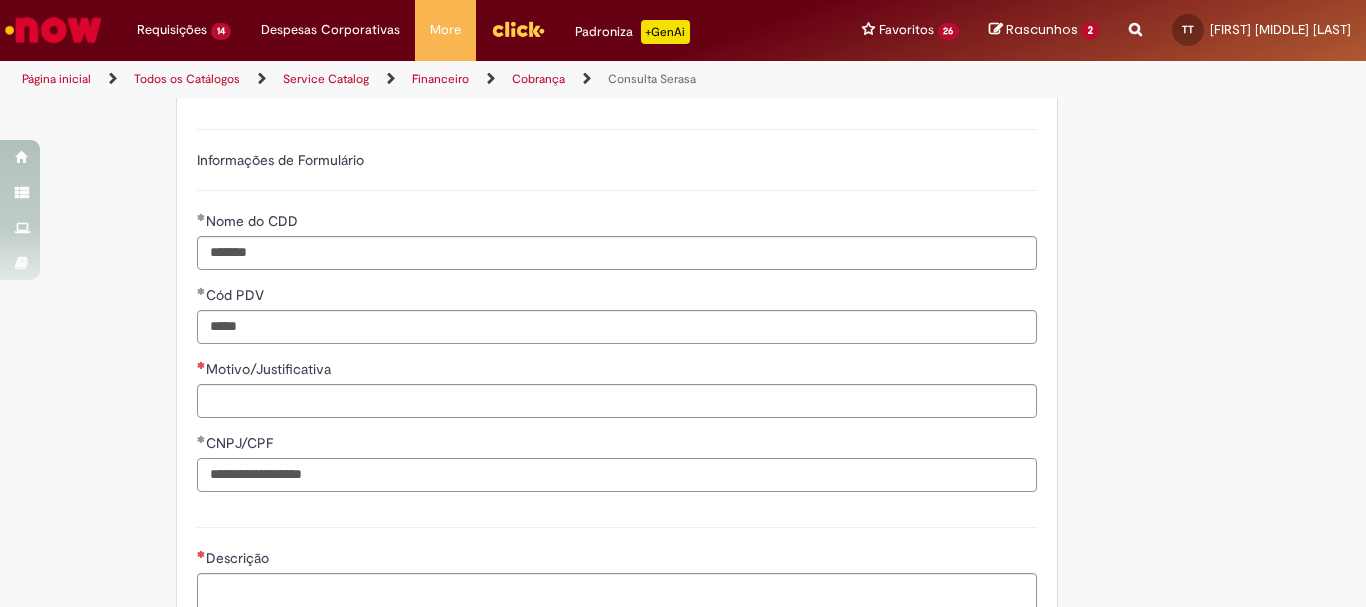 type on "**********" 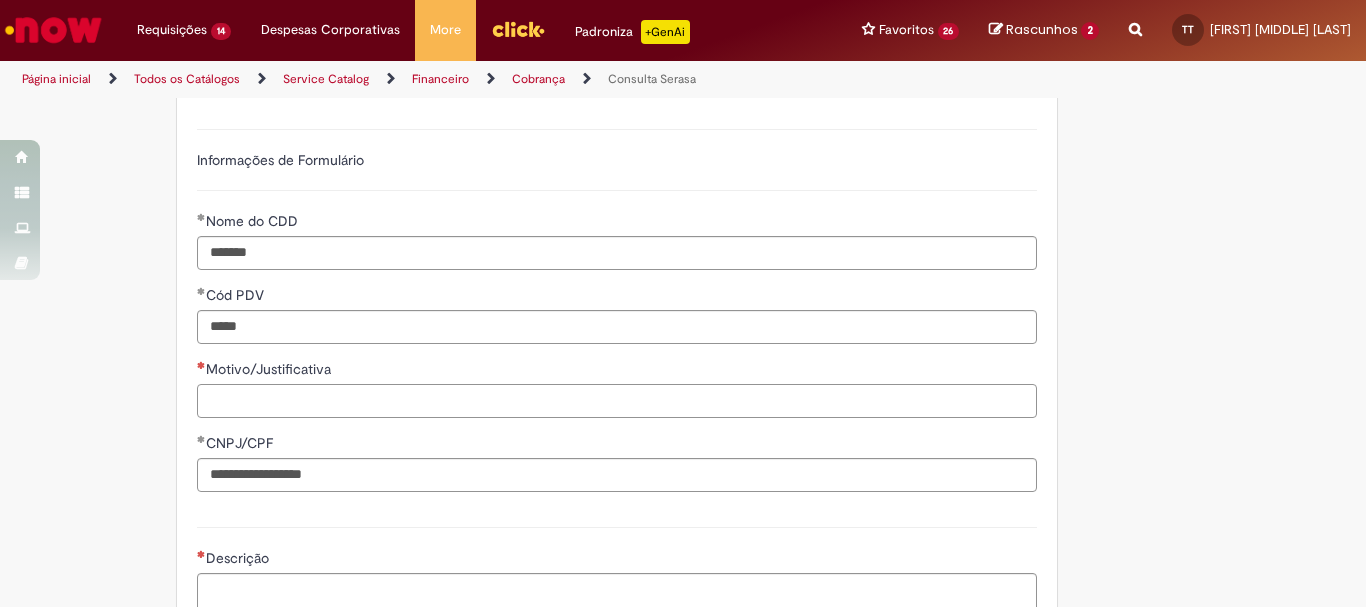 click on "Motivo/Justificativa" at bounding box center [617, 401] 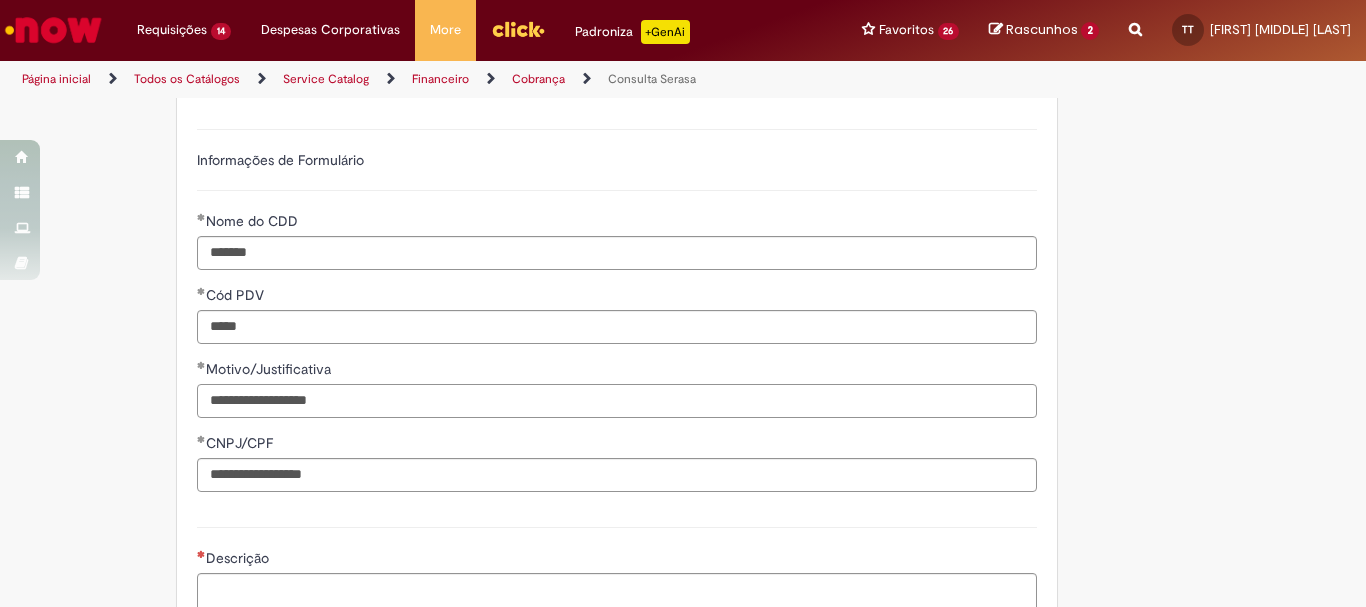 type on "**********" 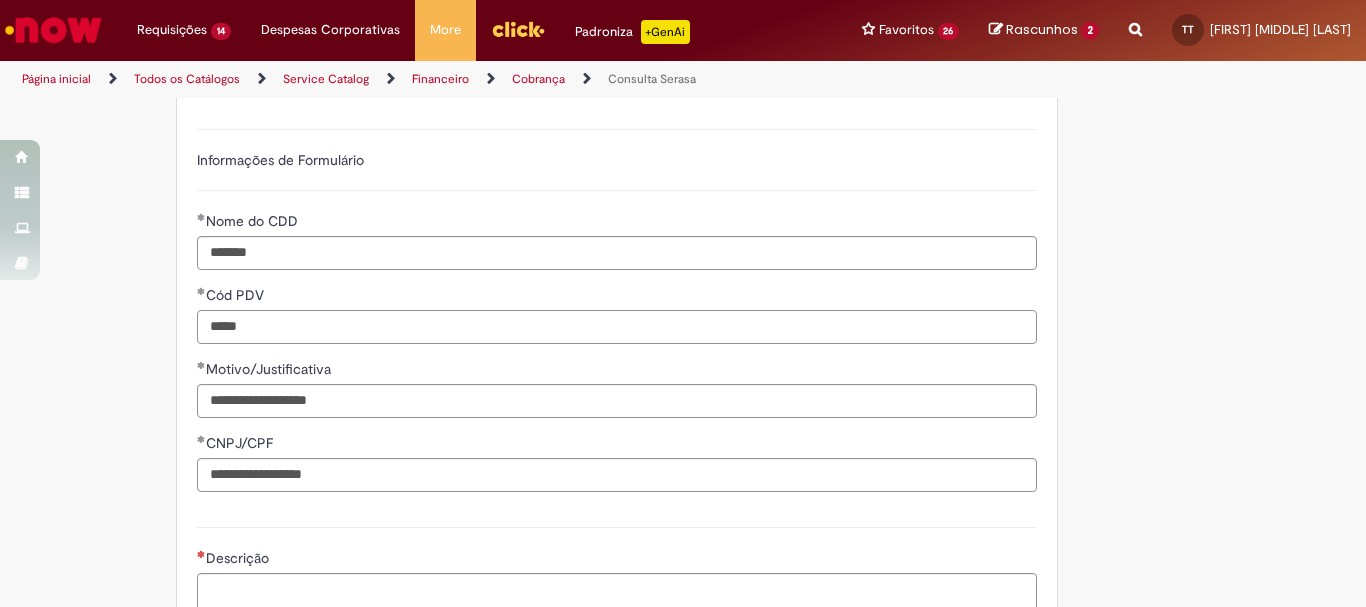 drag, startPoint x: 264, startPoint y: 333, endPoint x: 6, endPoint y: 356, distance: 259.02316 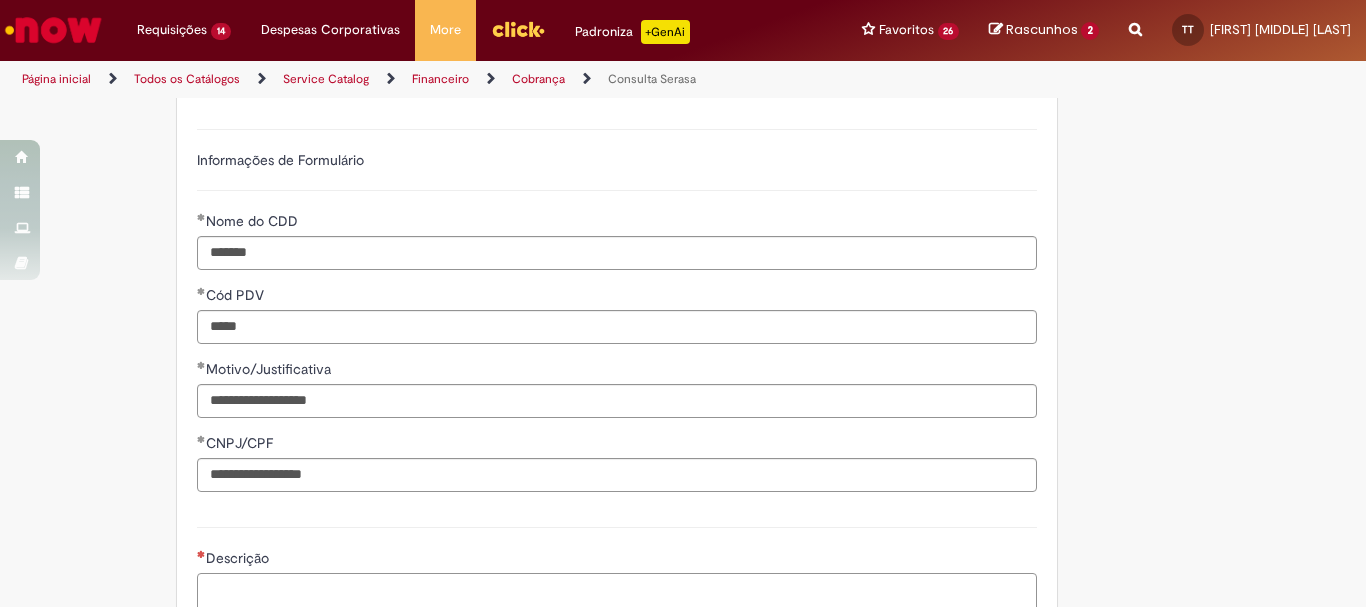 click on "Descrição" at bounding box center (617, 600) 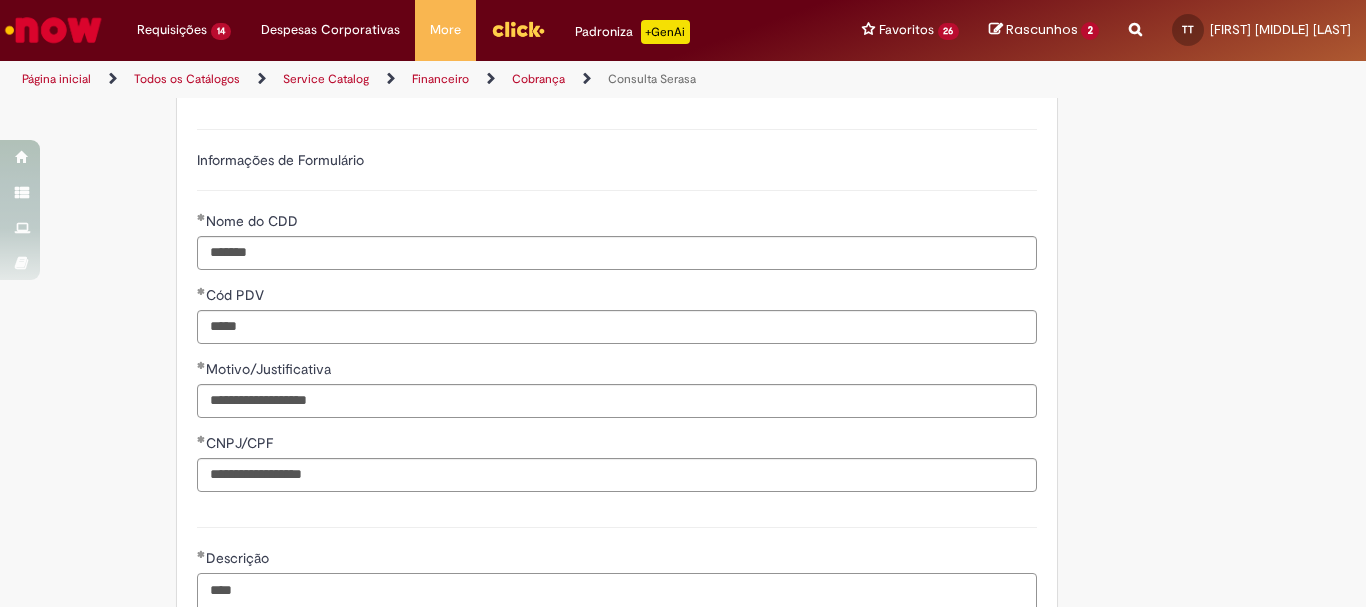 paste on "******" 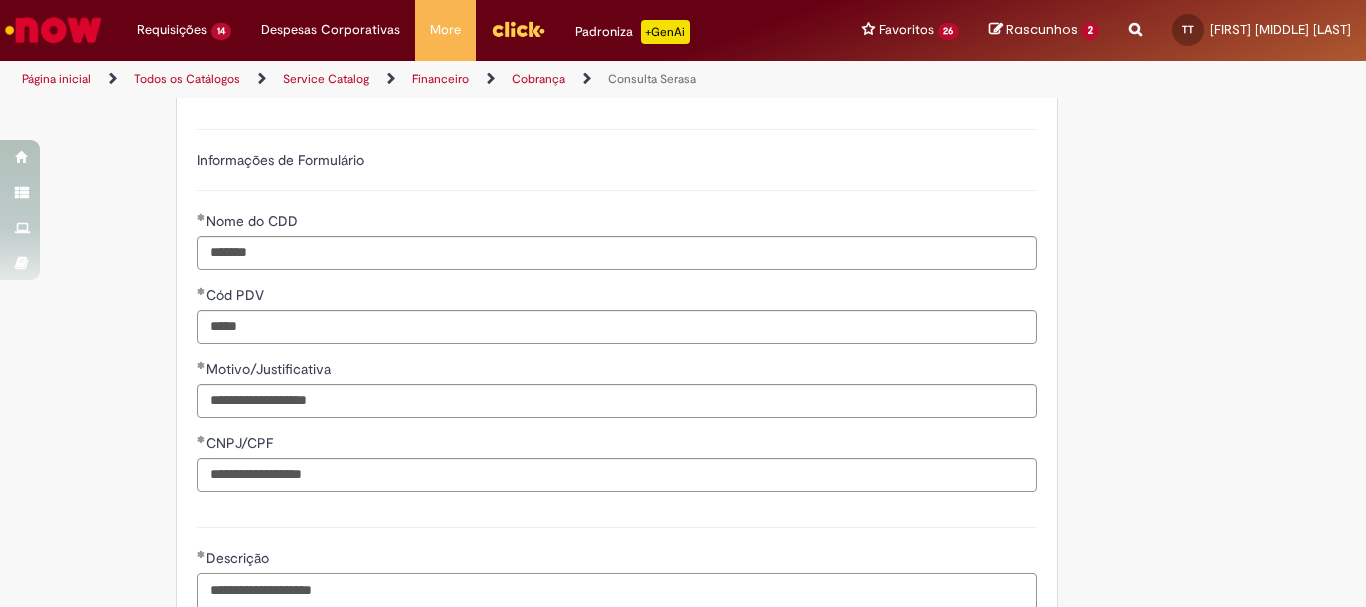 type on "**********" 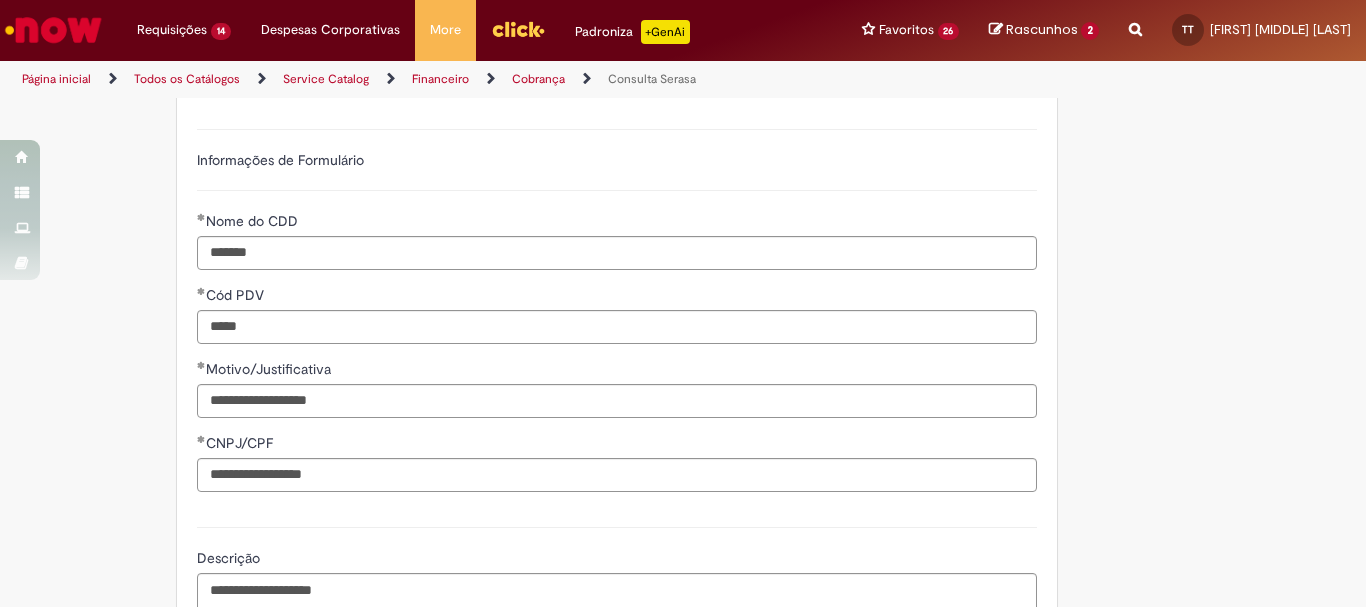scroll, scrollTop: 900, scrollLeft: 0, axis: vertical 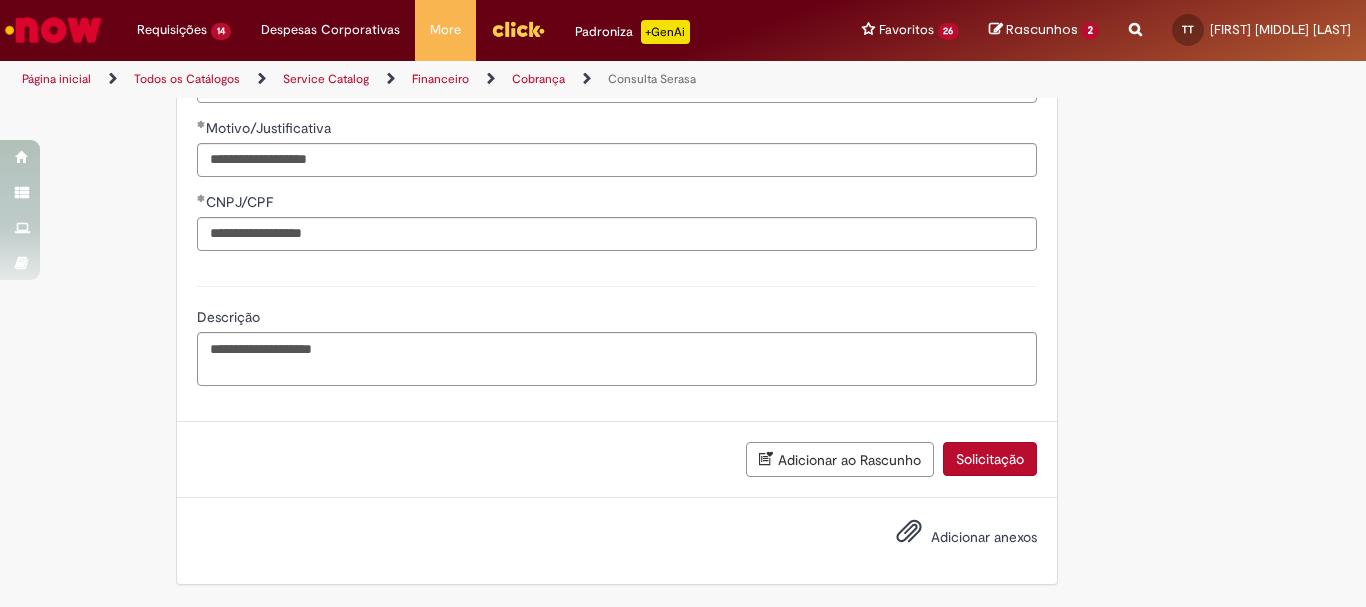 click on "Solicitação" at bounding box center (990, 459) 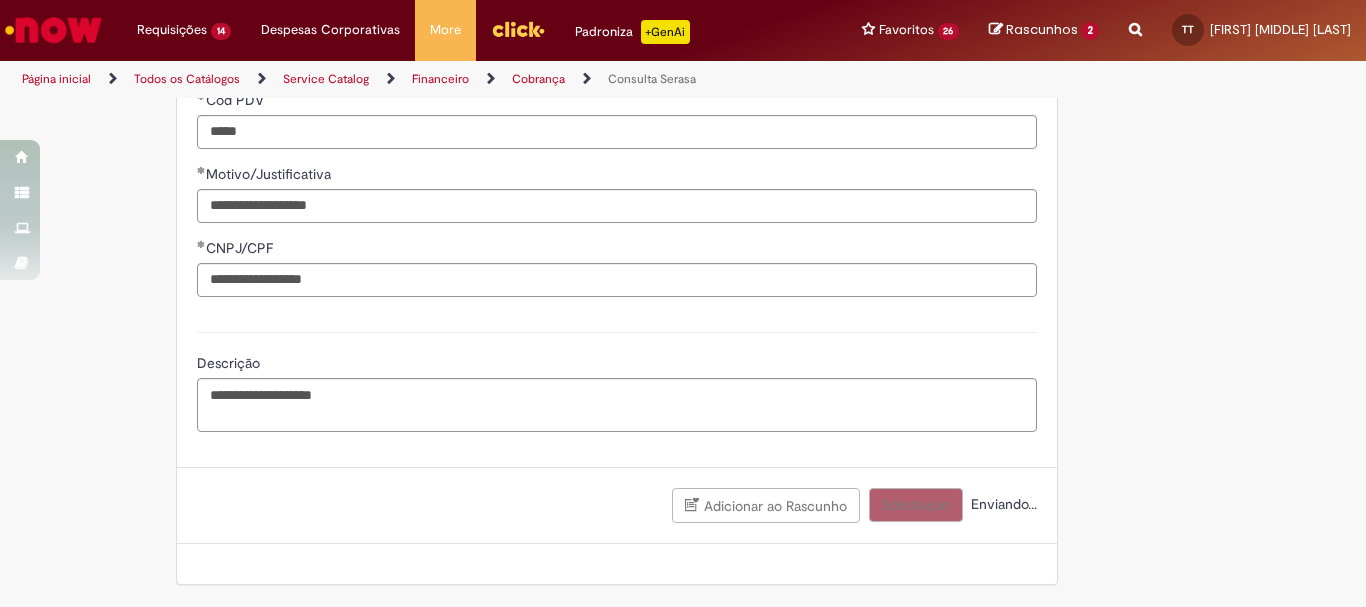 scroll, scrollTop: 854, scrollLeft: 0, axis: vertical 